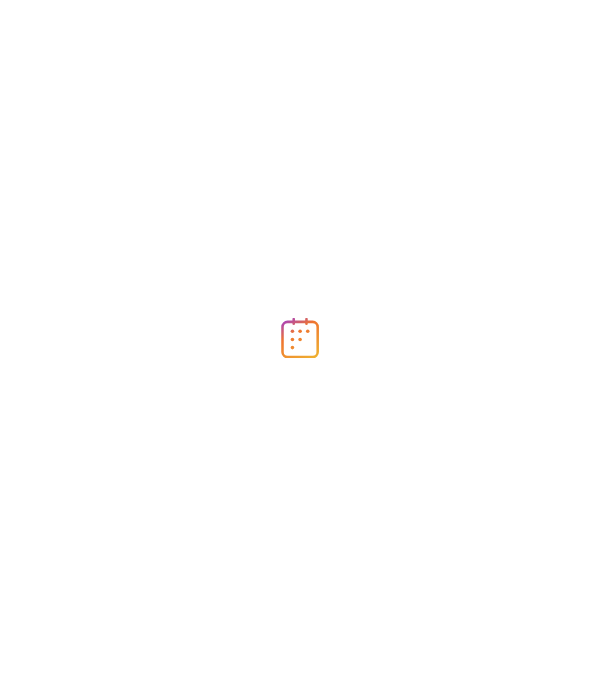 scroll, scrollTop: 0, scrollLeft: 0, axis: both 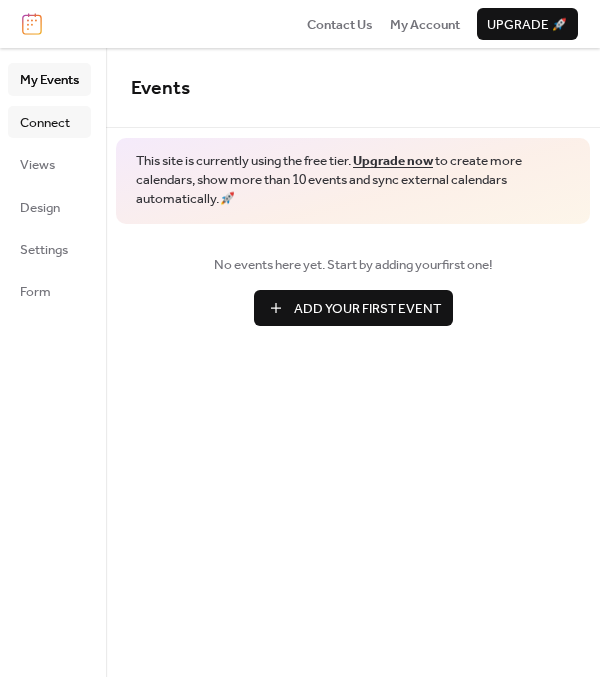 click on "Connect" at bounding box center (45, 123) 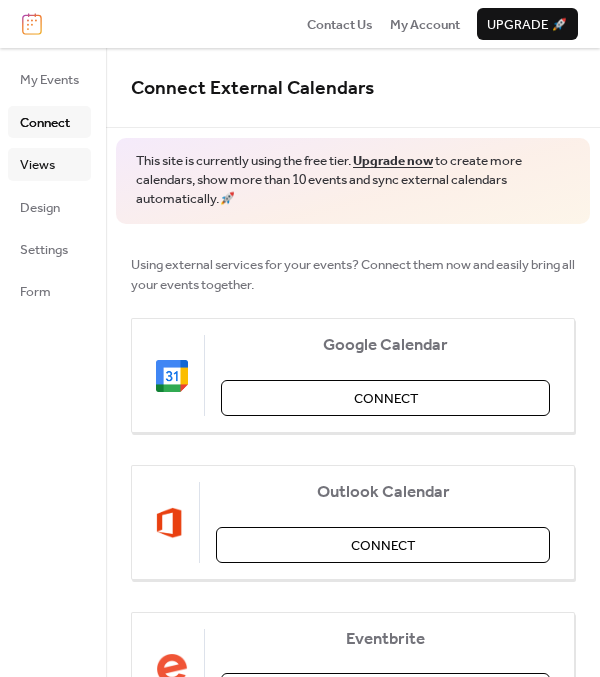 click on "Views" at bounding box center (37, 165) 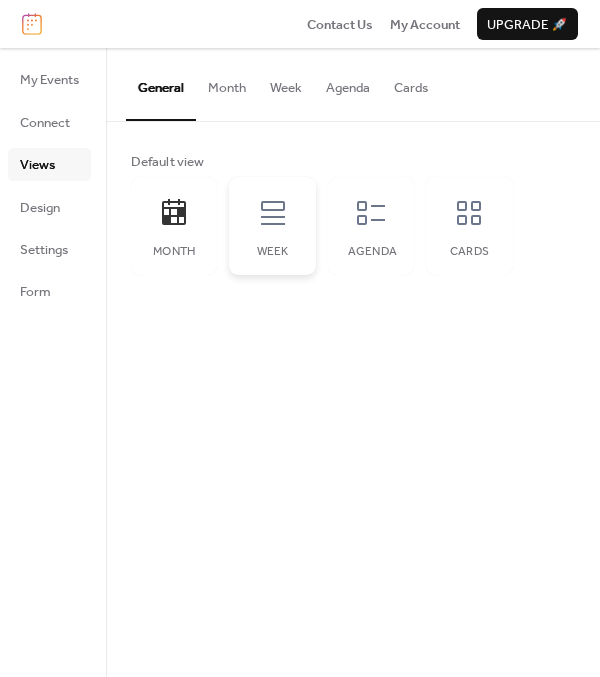 click on "Week" at bounding box center (272, 226) 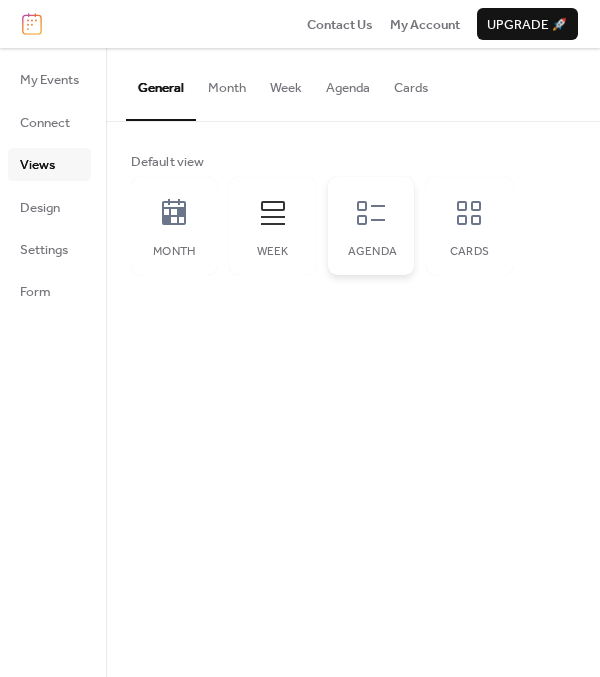 click on "Agenda" at bounding box center [371, 252] 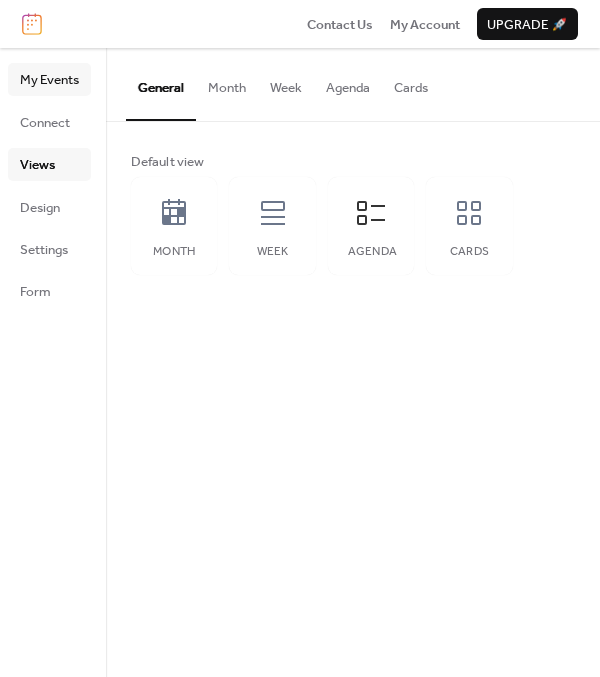 click on "My Events" at bounding box center (49, 80) 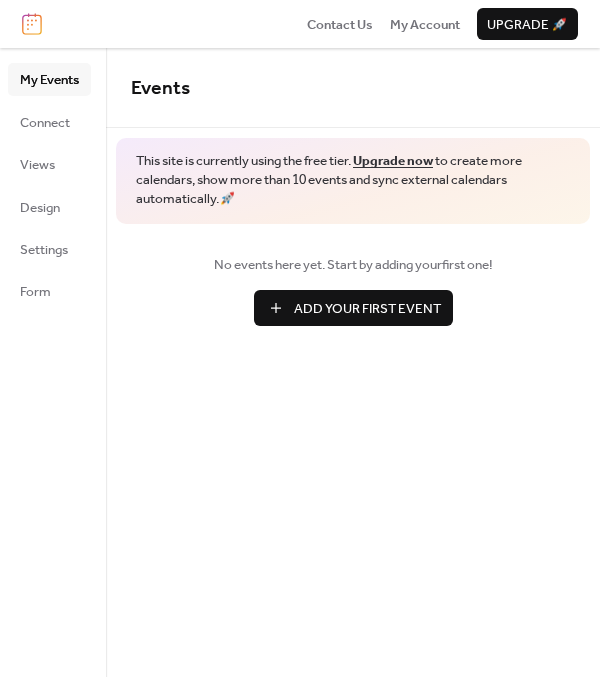 click on "Add Your First Event" at bounding box center [367, 309] 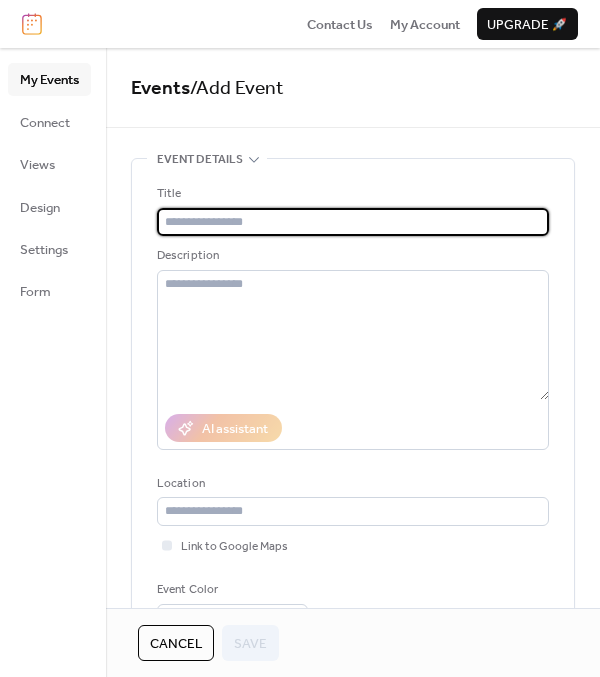 click on "My Events" at bounding box center [49, 80] 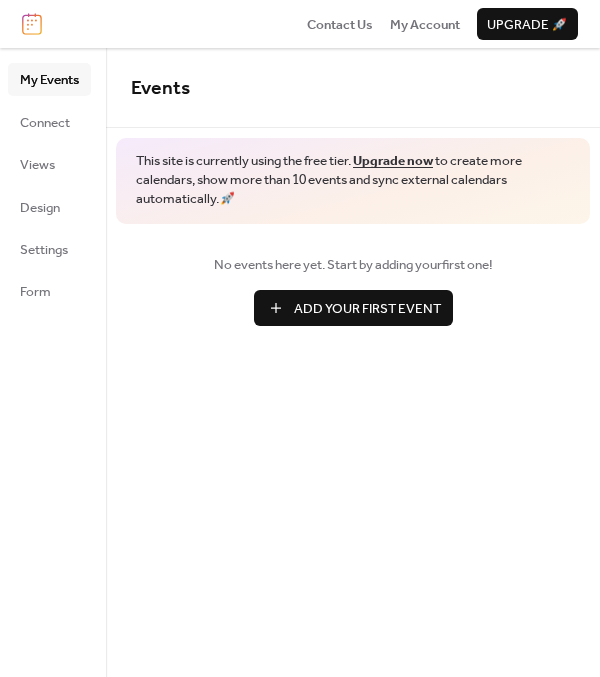 click on "Add Your First Event" at bounding box center [367, 309] 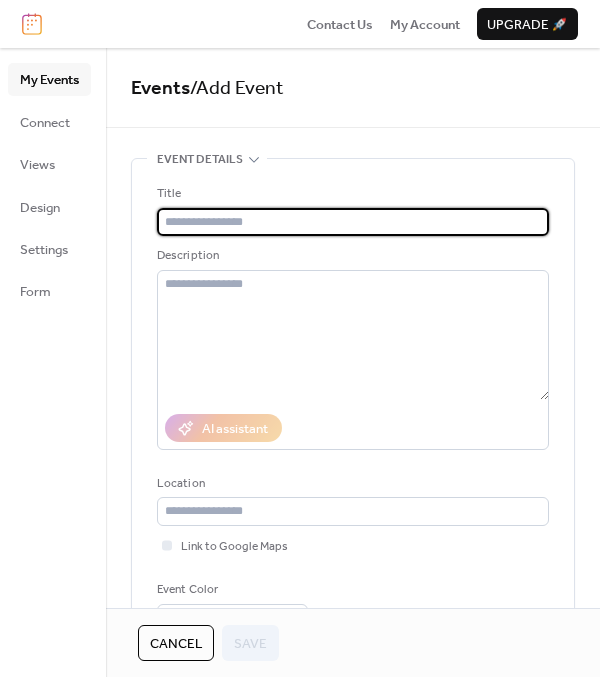 click at bounding box center [353, 222] 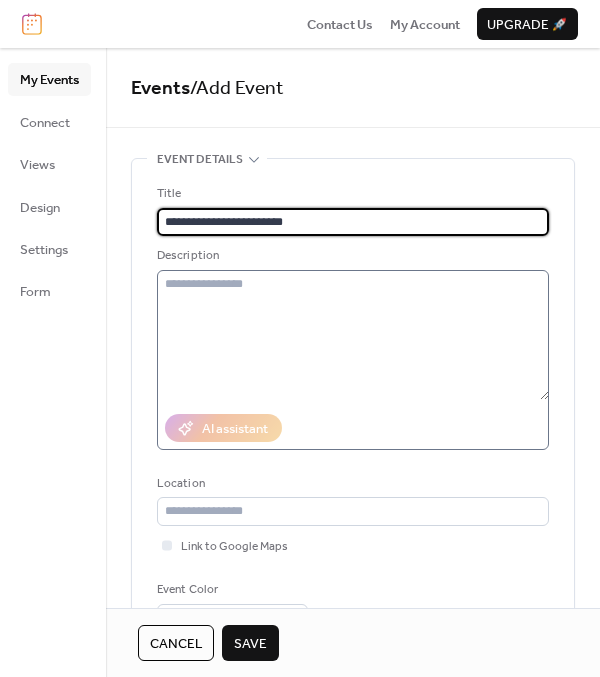 type on "**********" 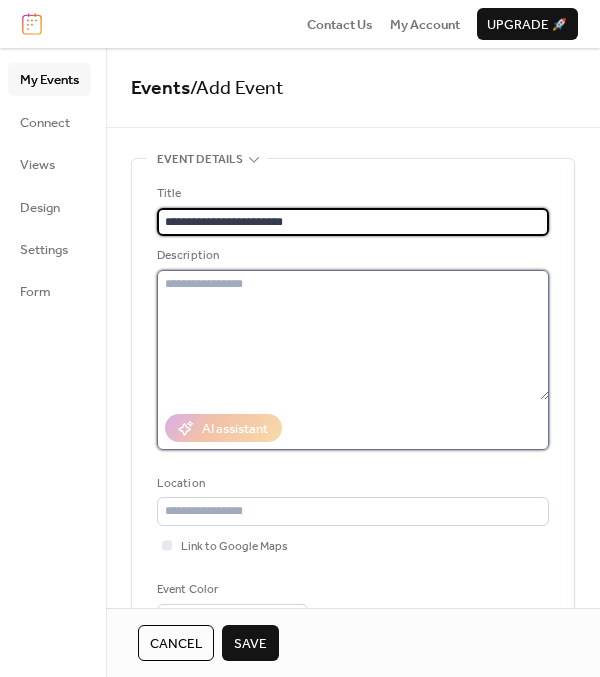 click at bounding box center [353, 335] 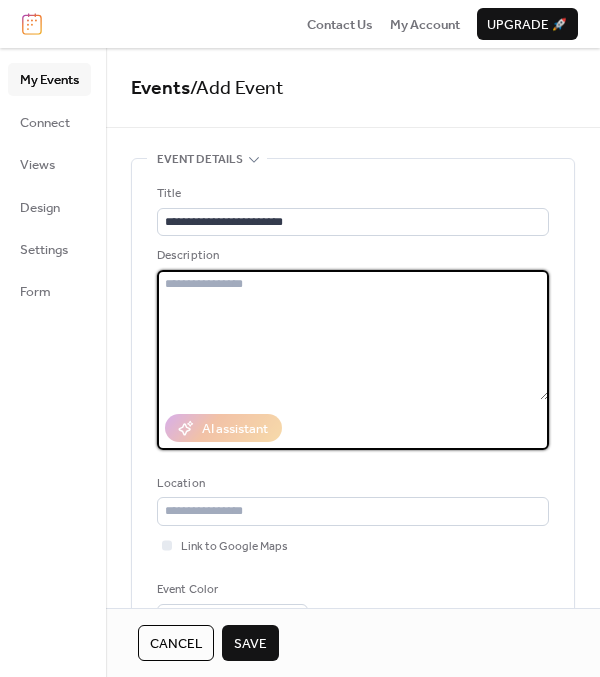 click at bounding box center [353, 335] 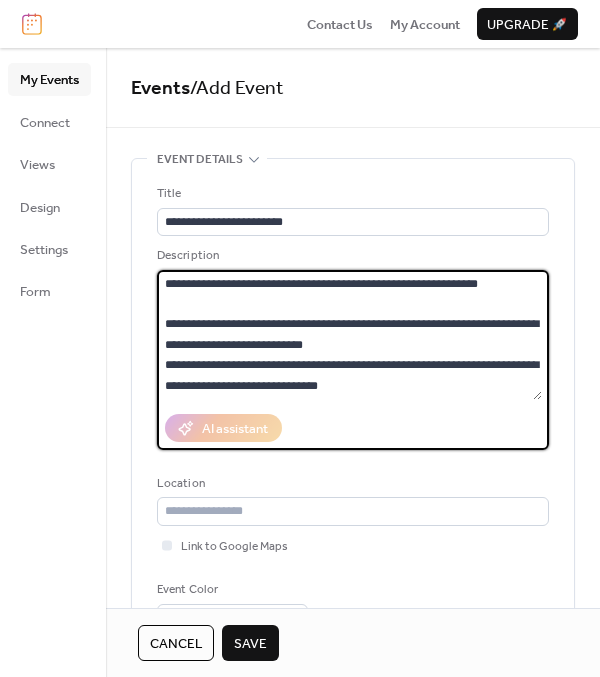 scroll, scrollTop: 119, scrollLeft: 0, axis: vertical 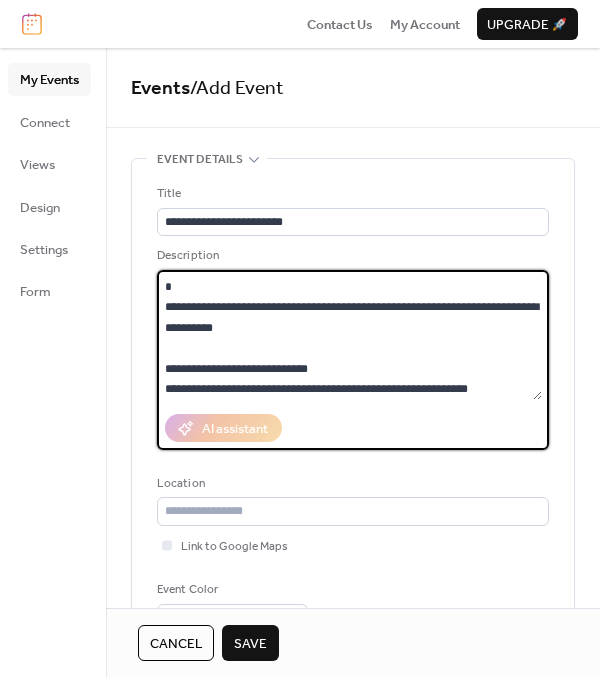 click on "**********" at bounding box center (349, 335) 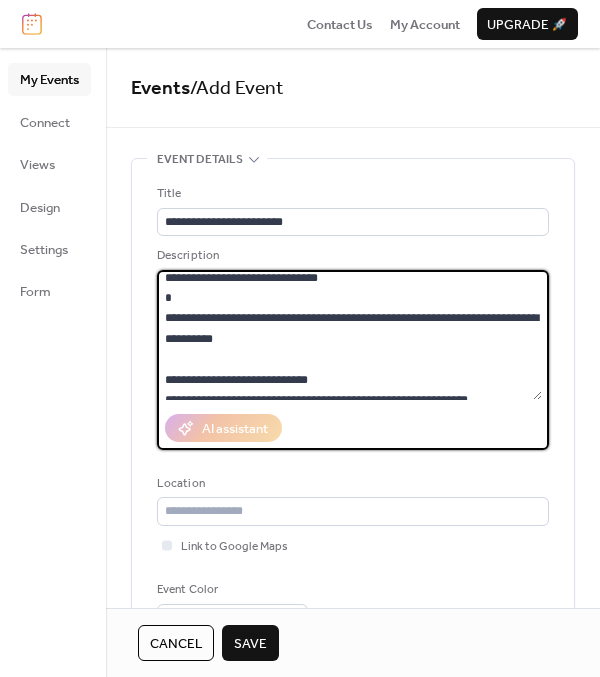scroll, scrollTop: 122, scrollLeft: 0, axis: vertical 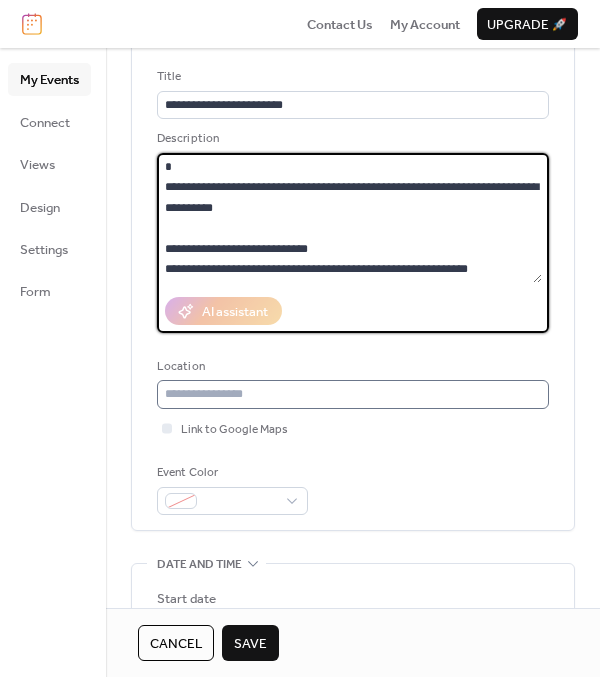 type on "**********" 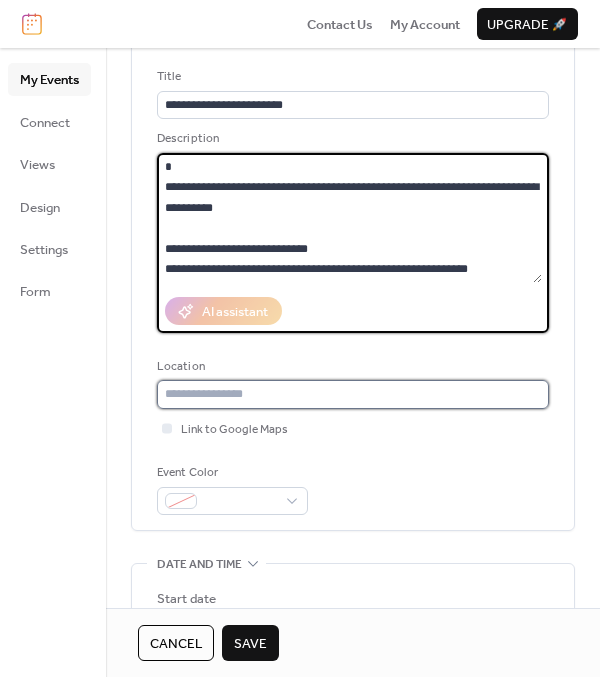 click at bounding box center (353, 394) 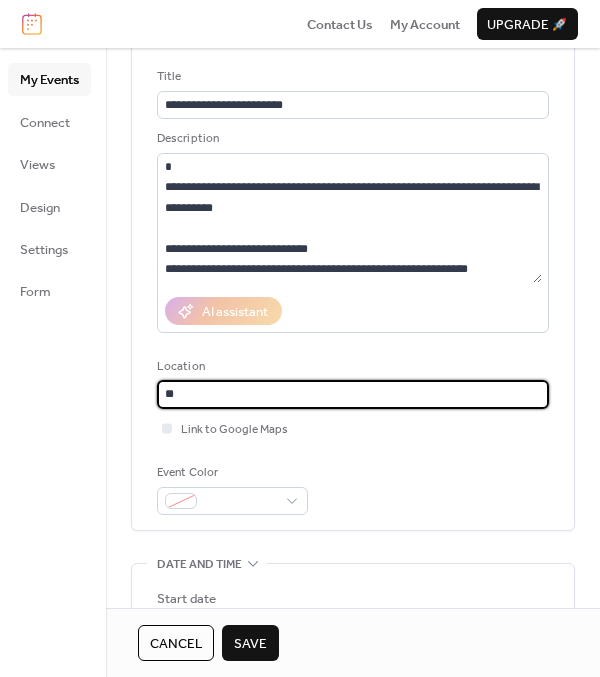 type on "*" 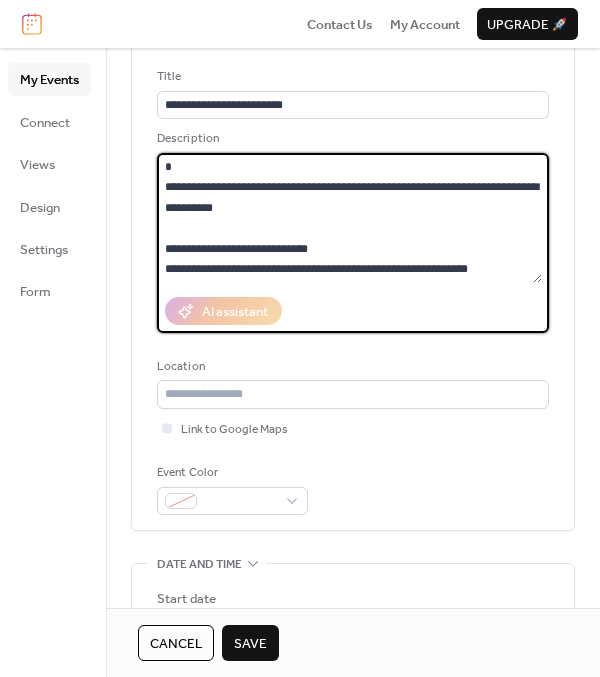 drag, startPoint x: 166, startPoint y: 269, endPoint x: 371, endPoint y: 274, distance: 205.06097 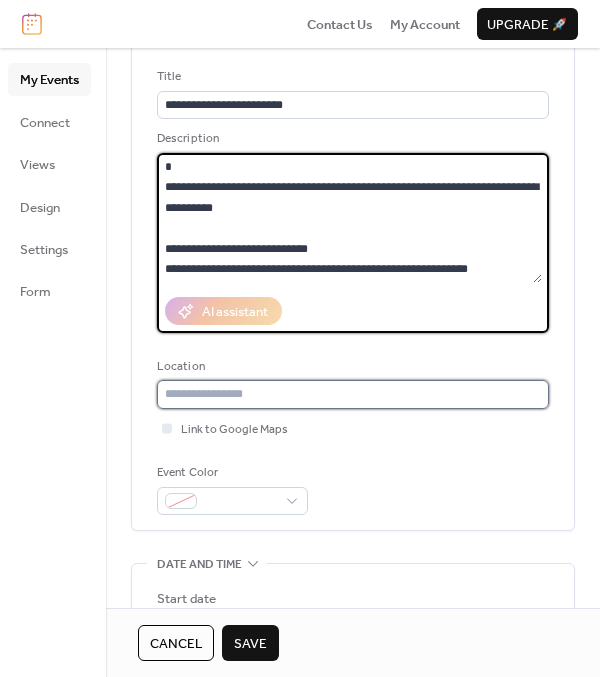 click at bounding box center [353, 394] 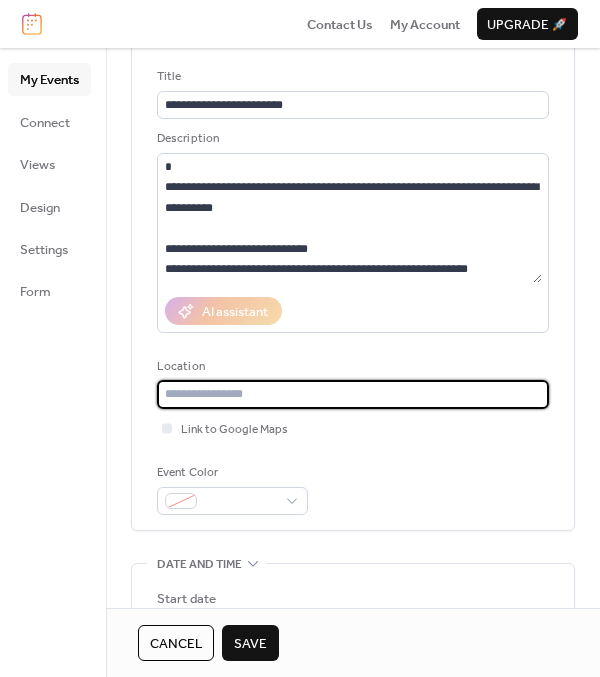 paste on "**********" 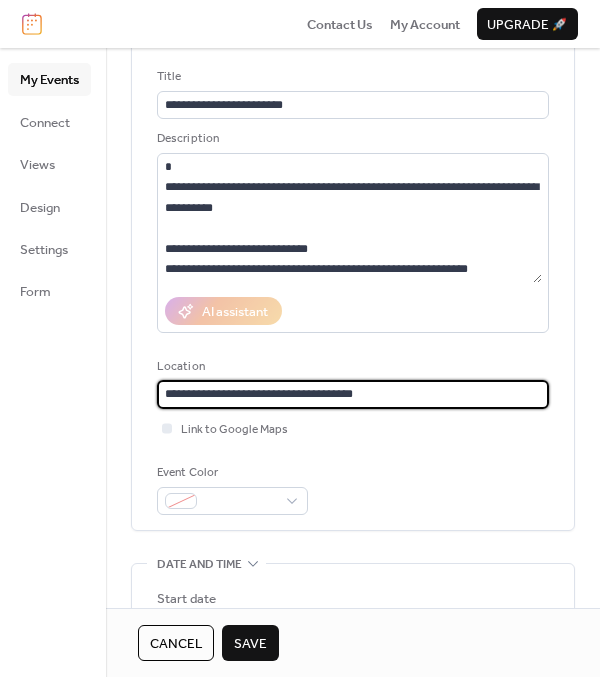 type on "**********" 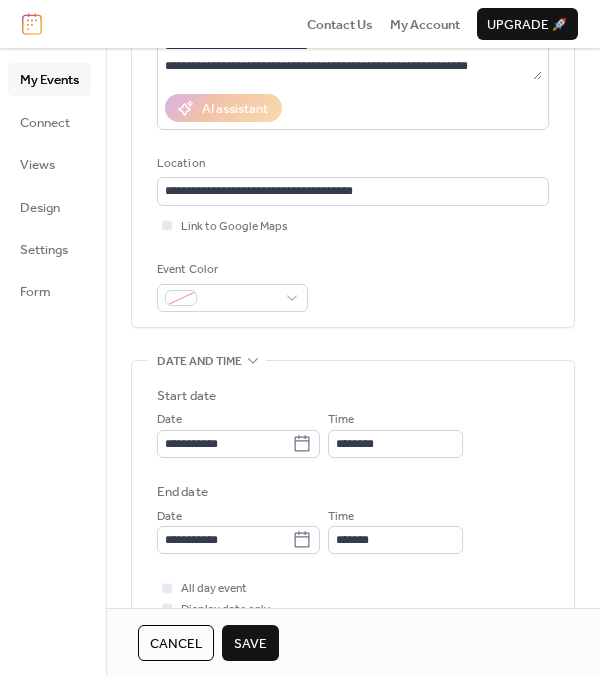 scroll, scrollTop: 366, scrollLeft: 0, axis: vertical 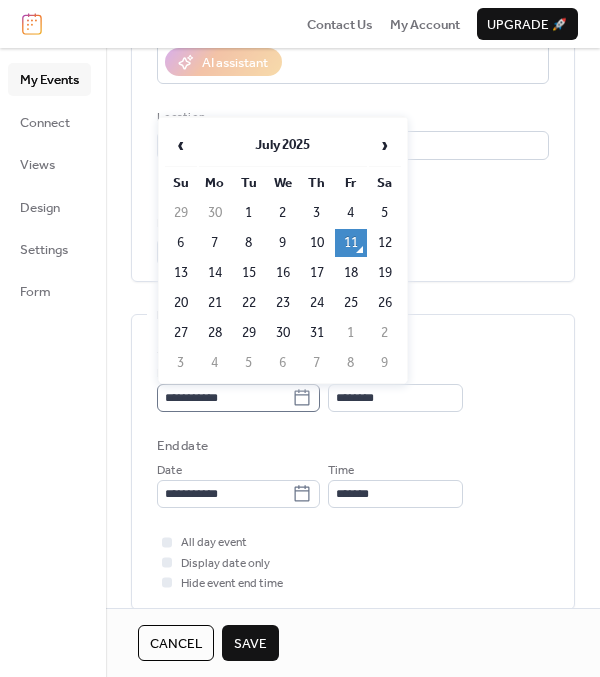 click 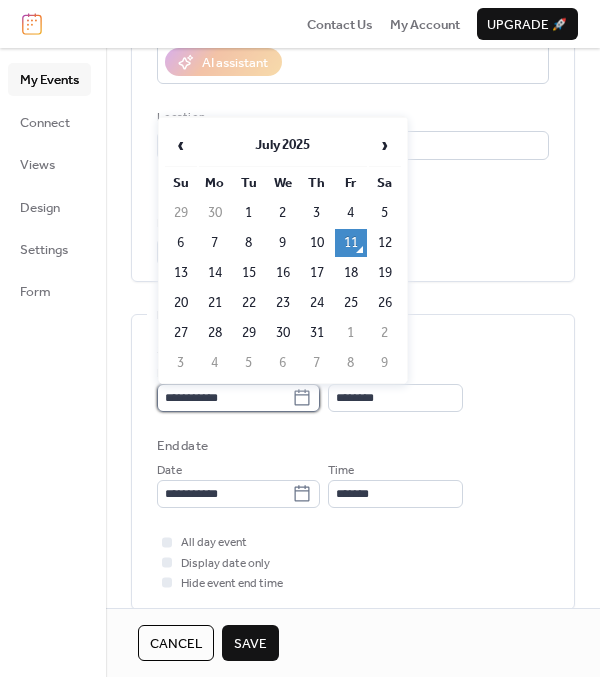 click on "**********" at bounding box center [224, 398] 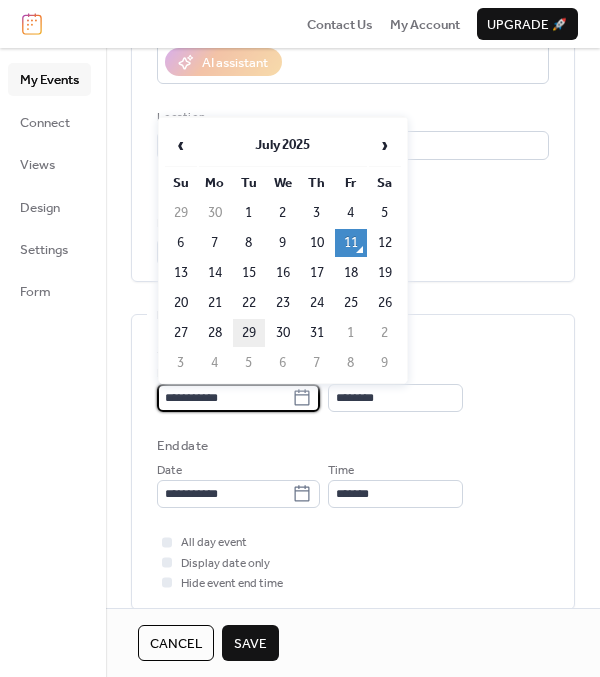 click on "29" at bounding box center (249, 333) 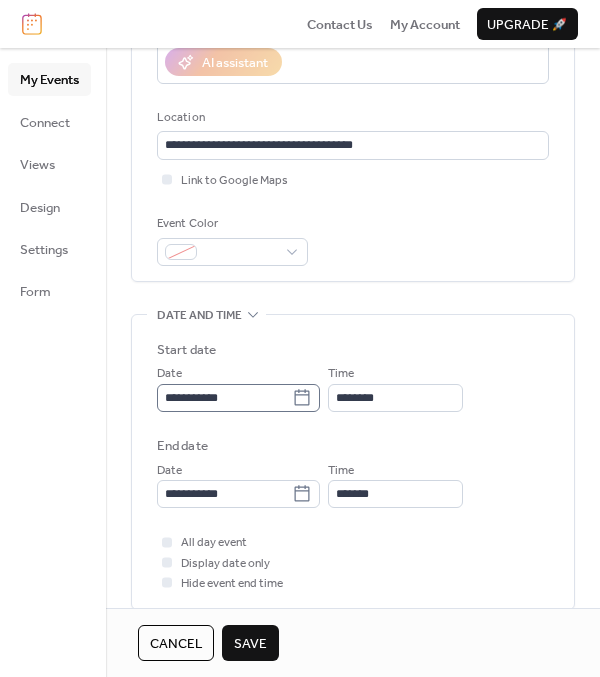 click 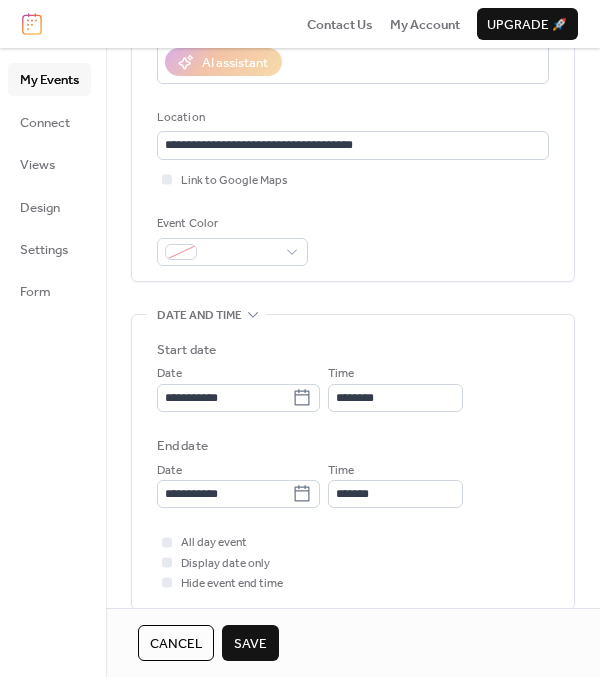 click on "Start date" at bounding box center (353, 350) 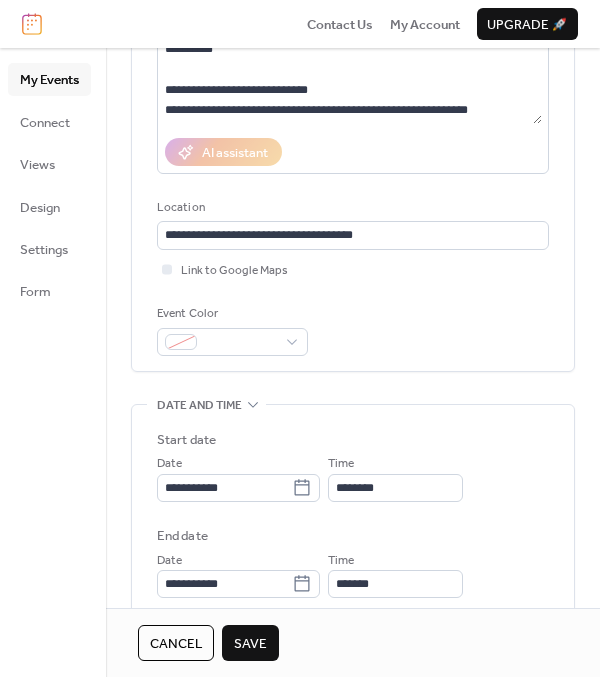 scroll, scrollTop: 430, scrollLeft: 0, axis: vertical 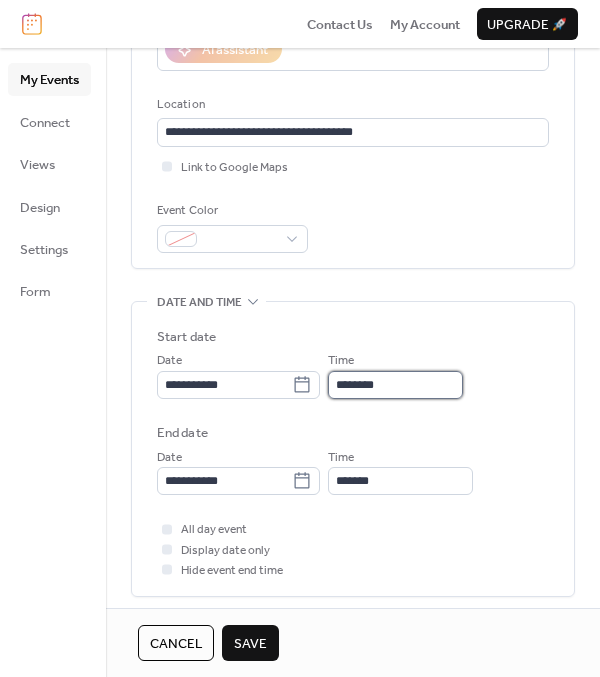 click on "********" at bounding box center [395, 385] 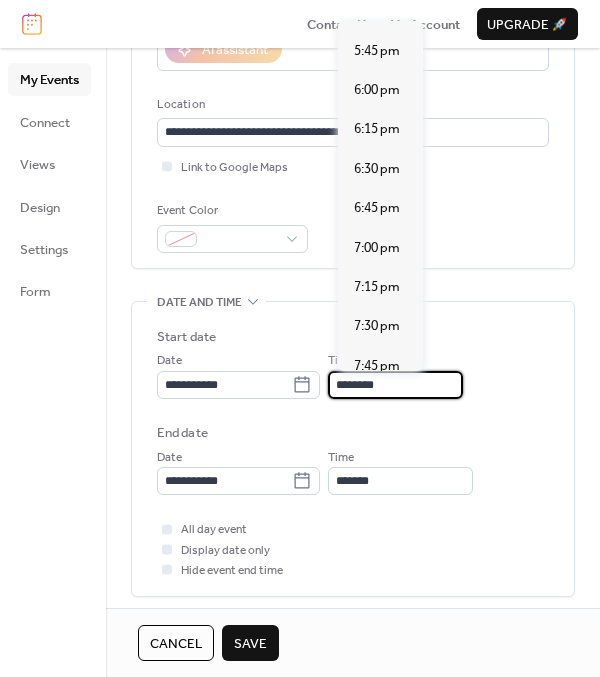 scroll, scrollTop: 2796, scrollLeft: 0, axis: vertical 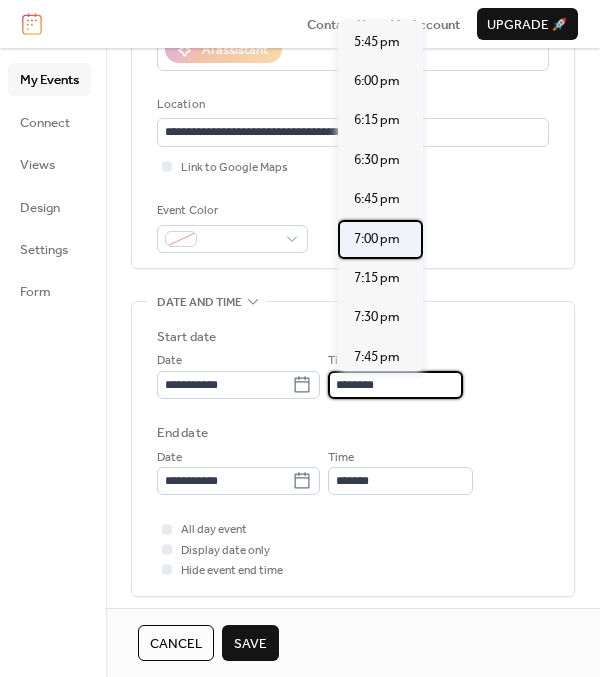click on "7:00 pm" at bounding box center (377, 239) 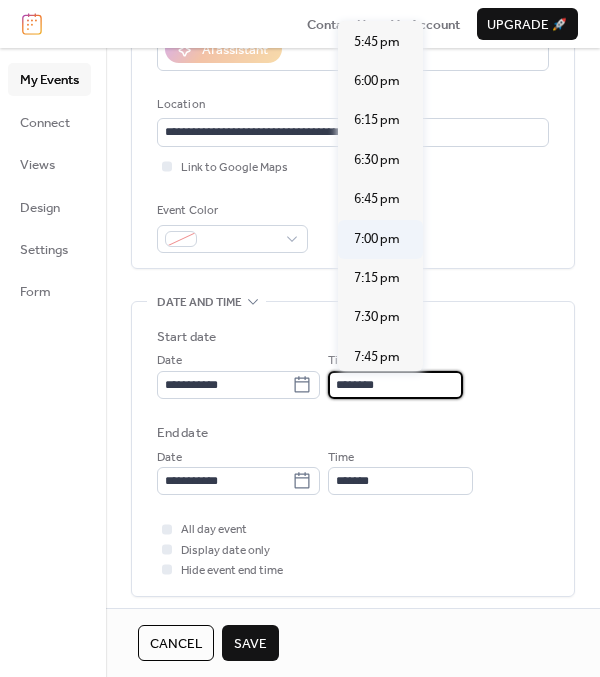 type on "*******" 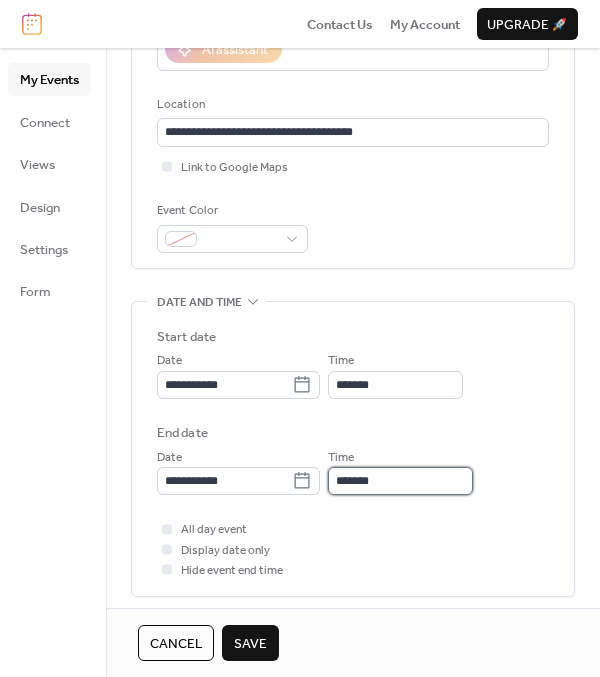 click on "*******" at bounding box center (400, 481) 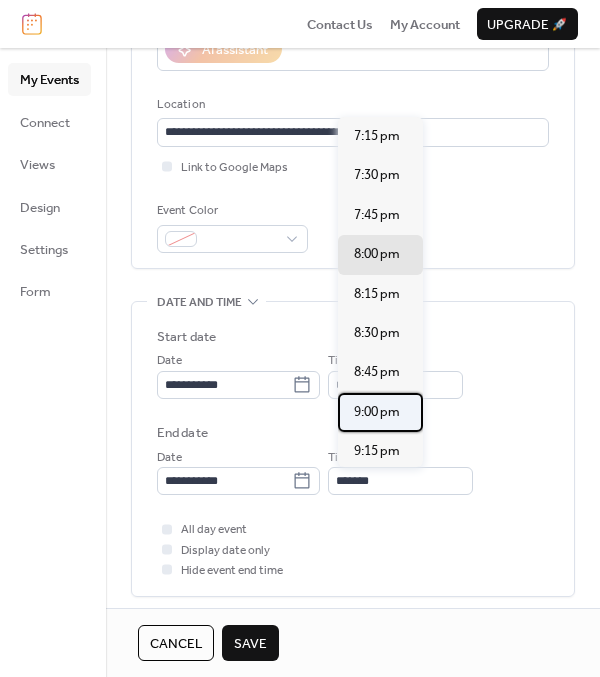 click on "9:00 pm" at bounding box center (377, 412) 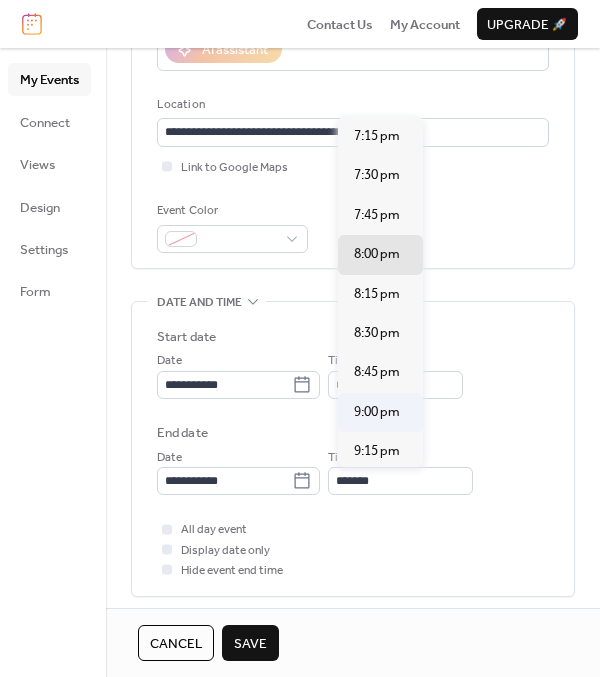 type on "*******" 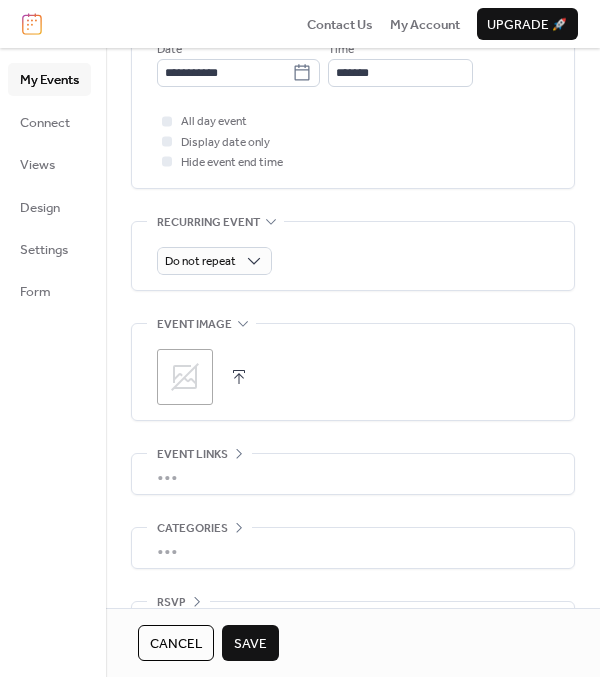 scroll, scrollTop: 842, scrollLeft: 0, axis: vertical 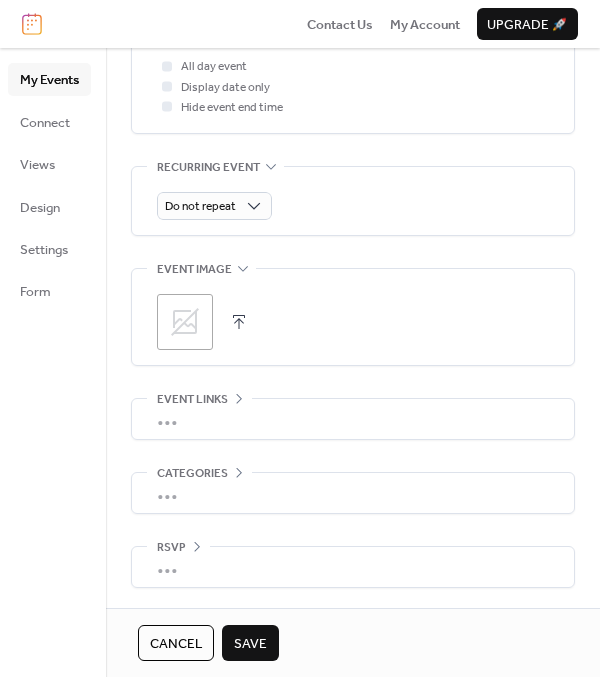 click 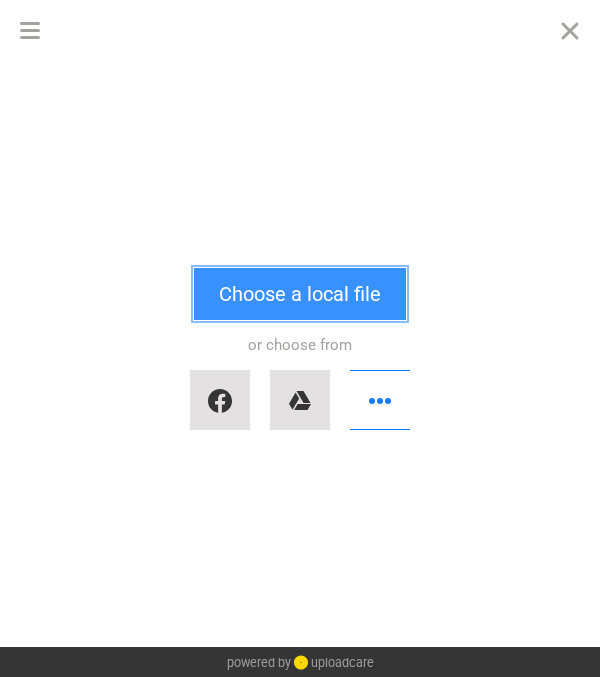 click on "Choose a local file" at bounding box center (300, 294) 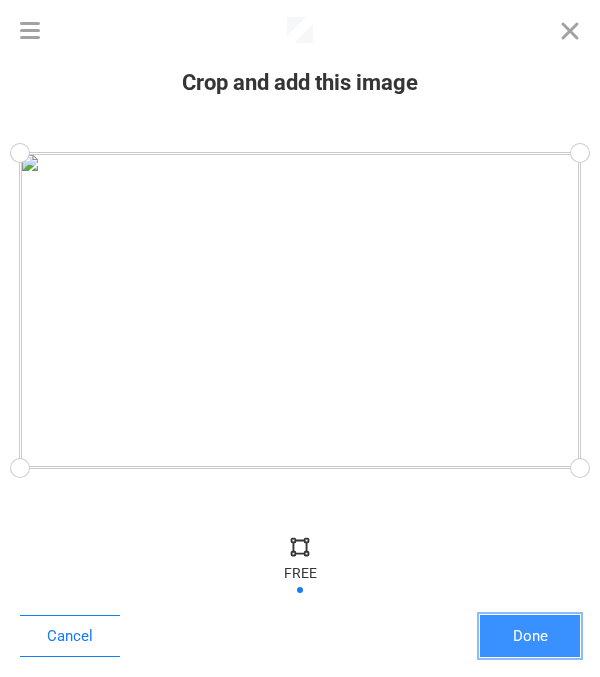 click on "Done" at bounding box center (530, 636) 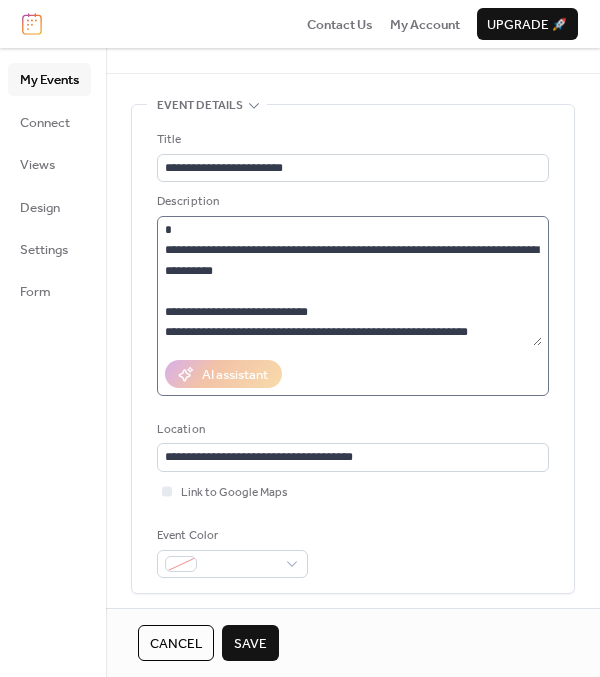 scroll, scrollTop: 0, scrollLeft: 0, axis: both 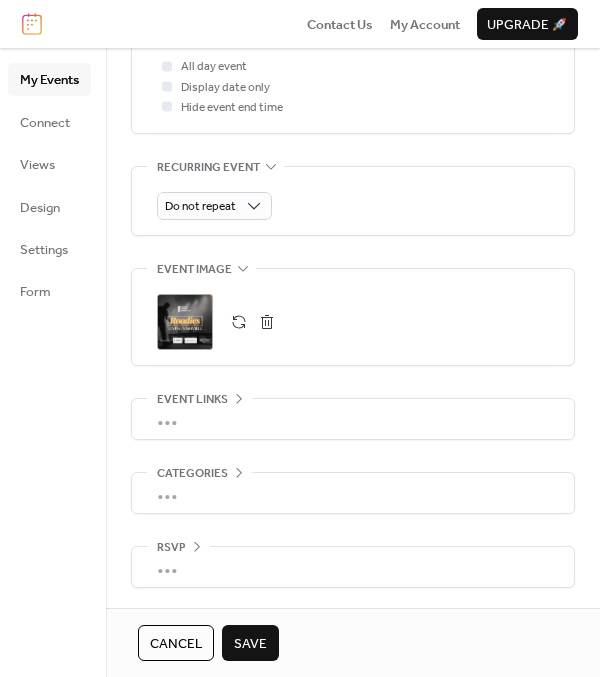 click on "•••" at bounding box center (353, 419) 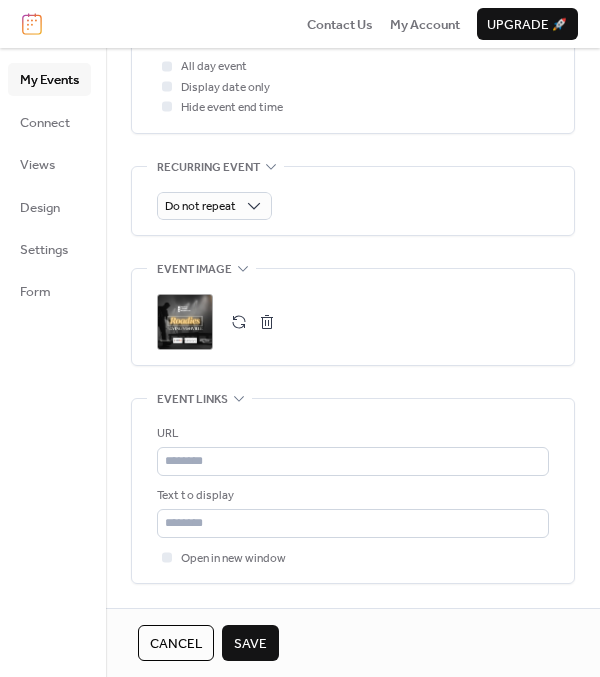 scroll, scrollTop: 842, scrollLeft: 0, axis: vertical 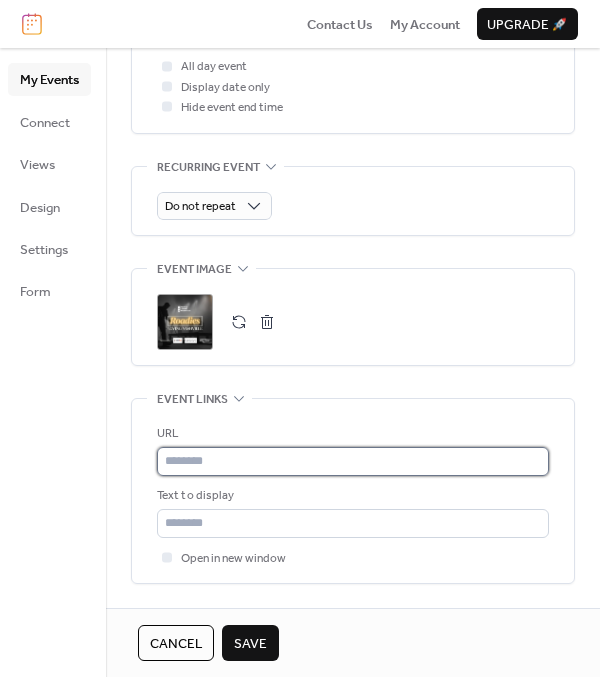 click at bounding box center [353, 461] 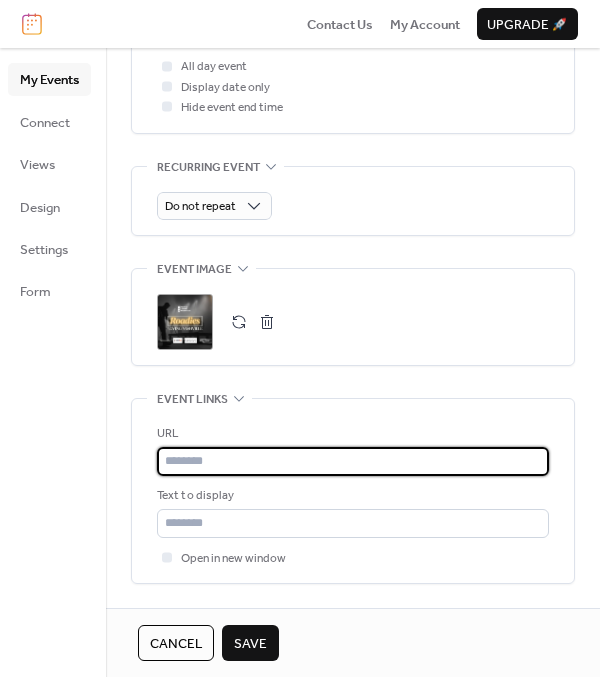 paste on "**********" 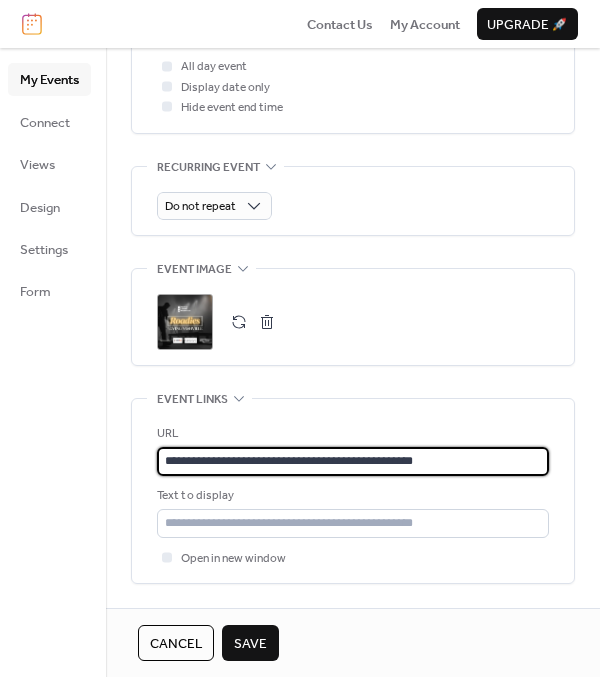 type on "**********" 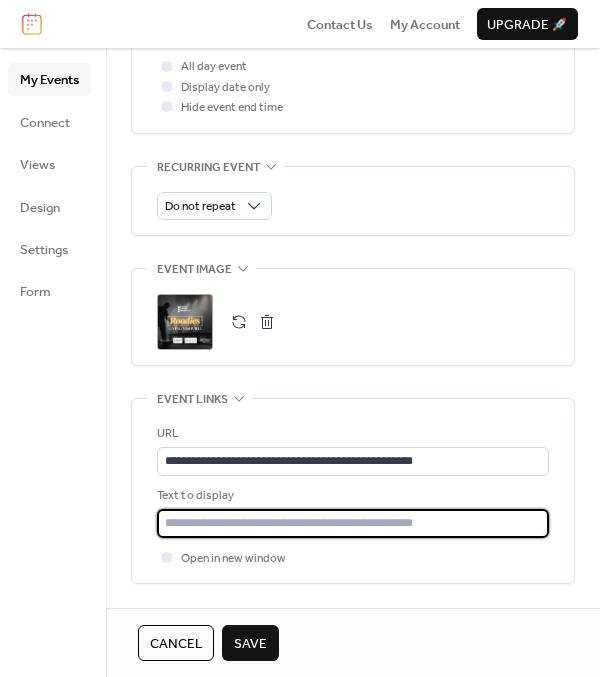 click at bounding box center (353, 523) 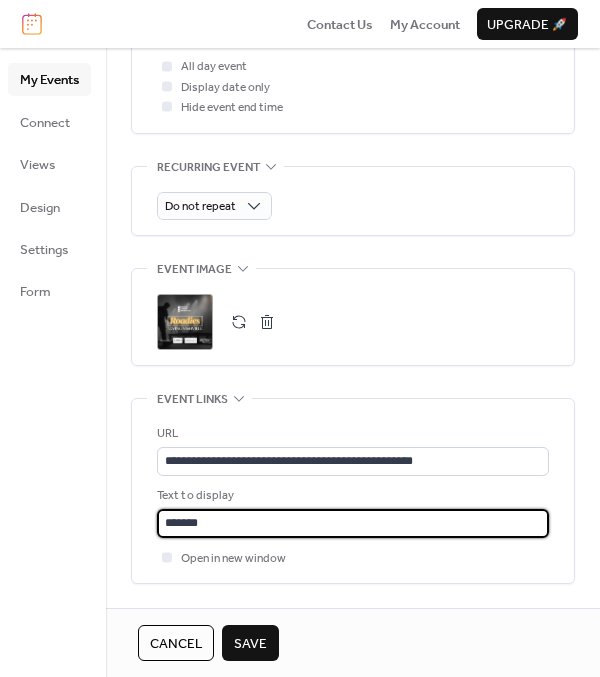 click on "*******" at bounding box center [353, 523] 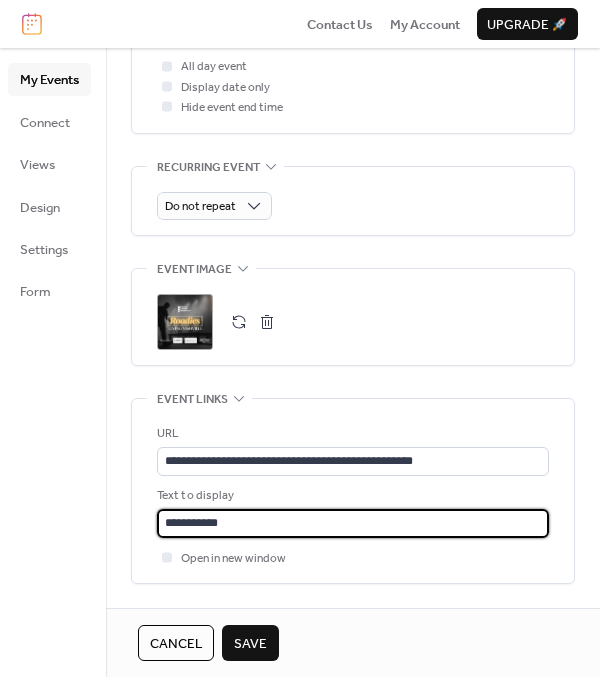 click on "**********" at bounding box center [353, 523] 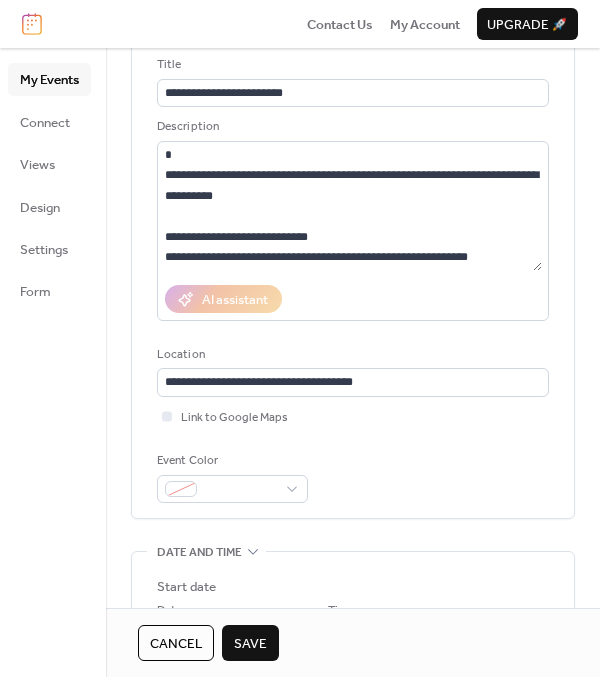 scroll, scrollTop: 0, scrollLeft: 0, axis: both 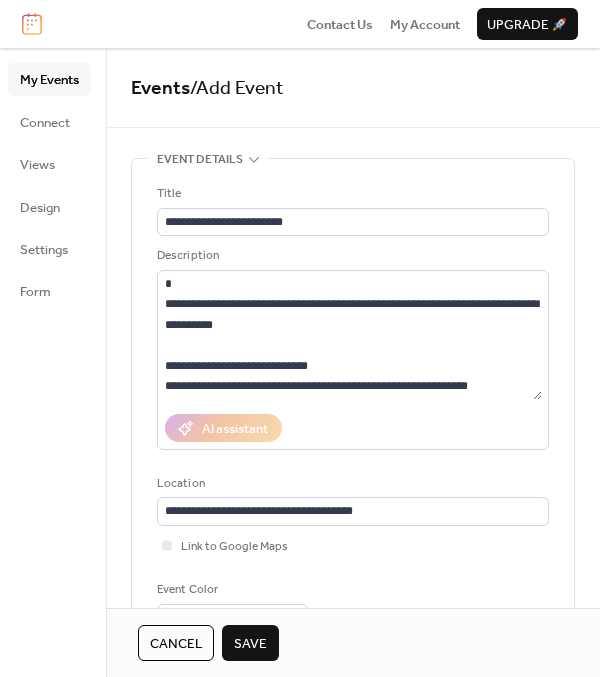 type on "**********" 